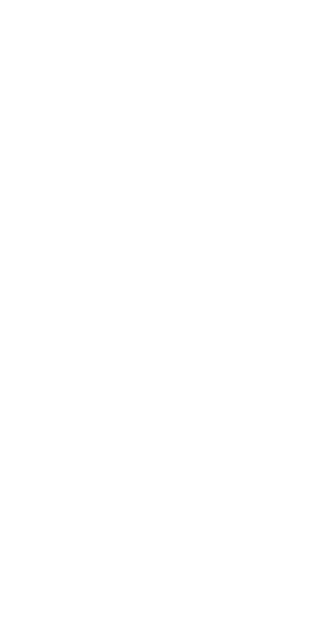 scroll, scrollTop: 0, scrollLeft: 0, axis: both 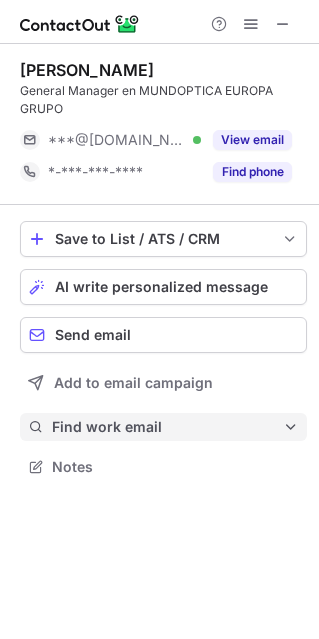 click on "Find work email" at bounding box center (167, 427) 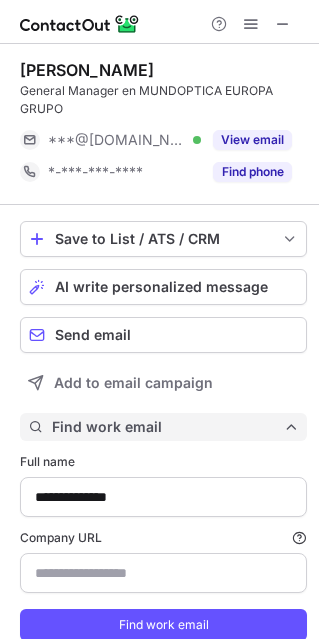 scroll, scrollTop: 10, scrollLeft: 10, axis: both 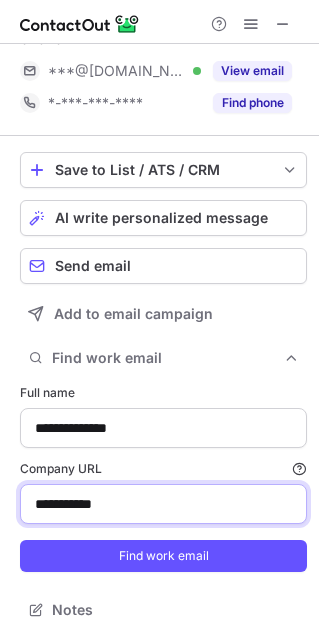 drag, startPoint x: 146, startPoint y: 514, endPoint x: 33, endPoint y: 533, distance: 114.58621 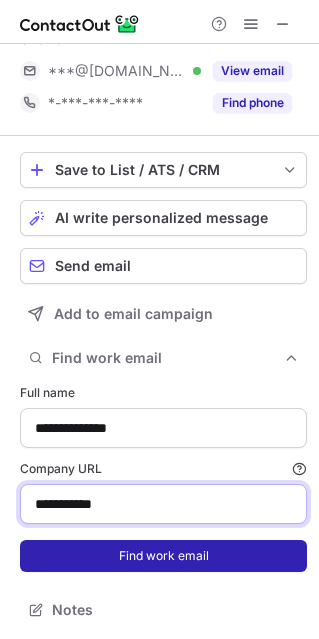 paste on "**" 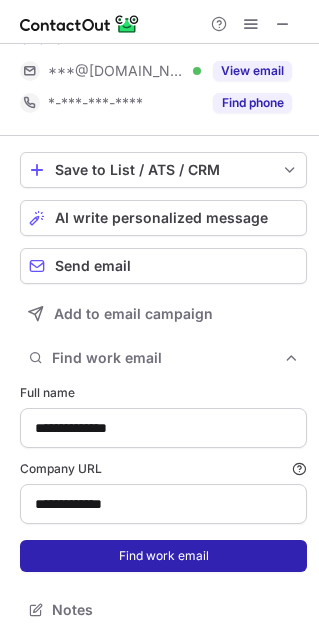 click on "Find work email" at bounding box center (163, 556) 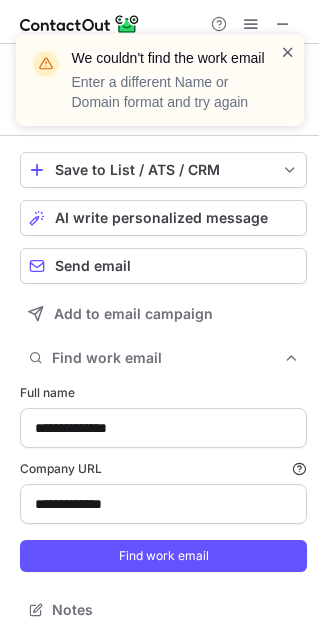 click at bounding box center [288, 52] 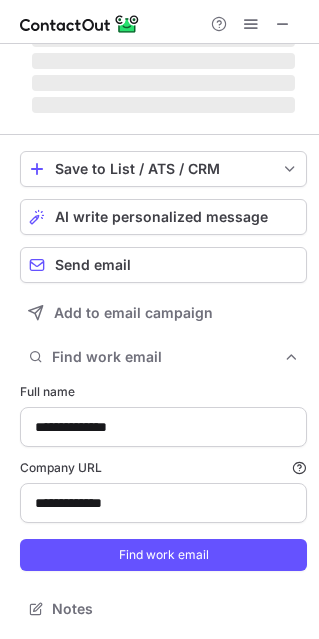 scroll, scrollTop: 654, scrollLeft: 305, axis: both 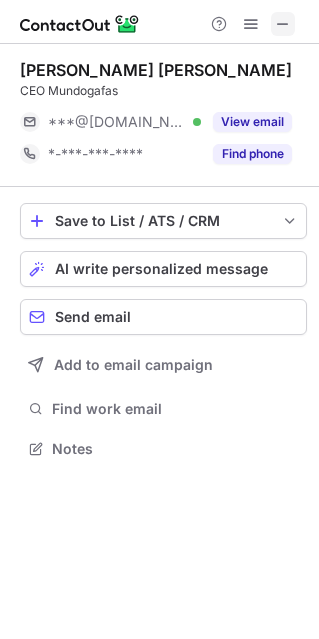 click at bounding box center (283, 24) 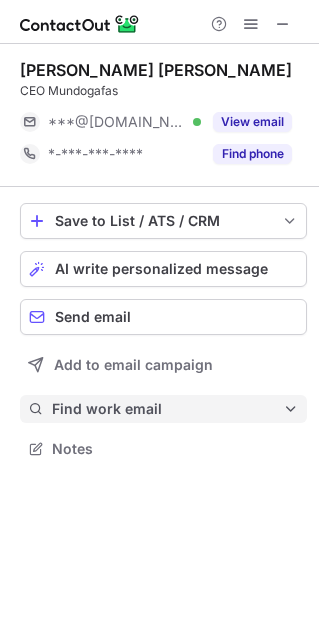 click on "Find work email" at bounding box center (167, 409) 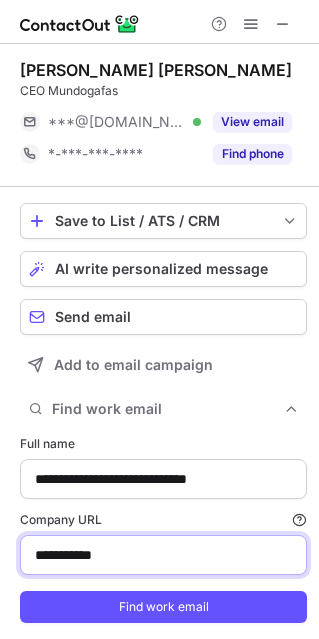 drag, startPoint x: 136, startPoint y: 558, endPoint x: -27, endPoint y: 547, distance: 163.37074 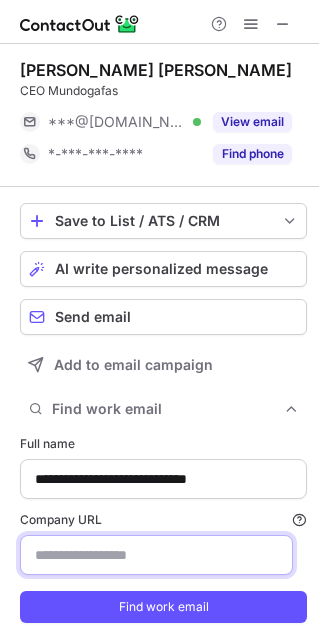 scroll, scrollTop: 0, scrollLeft: 0, axis: both 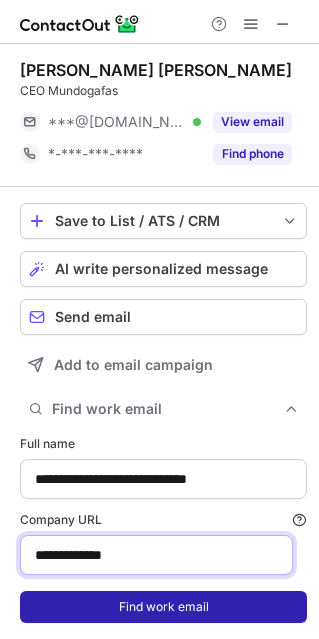 type on "**********" 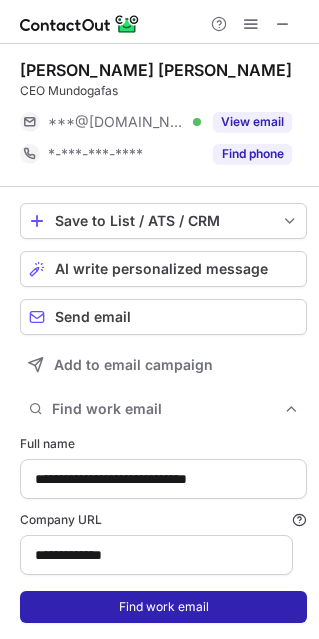 click on "Find work email" at bounding box center [163, 607] 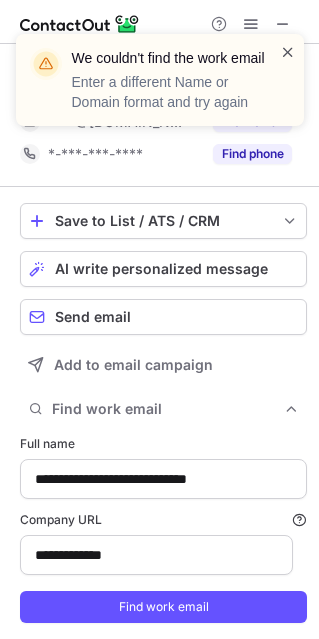 click at bounding box center (288, 52) 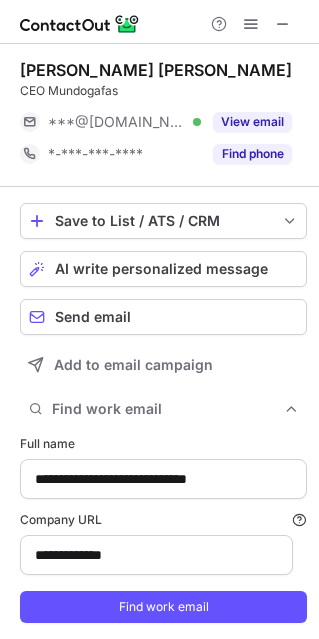 click on "We couldn't find the work email Enter a different Name or Domain format and try again" at bounding box center [160, 34] 